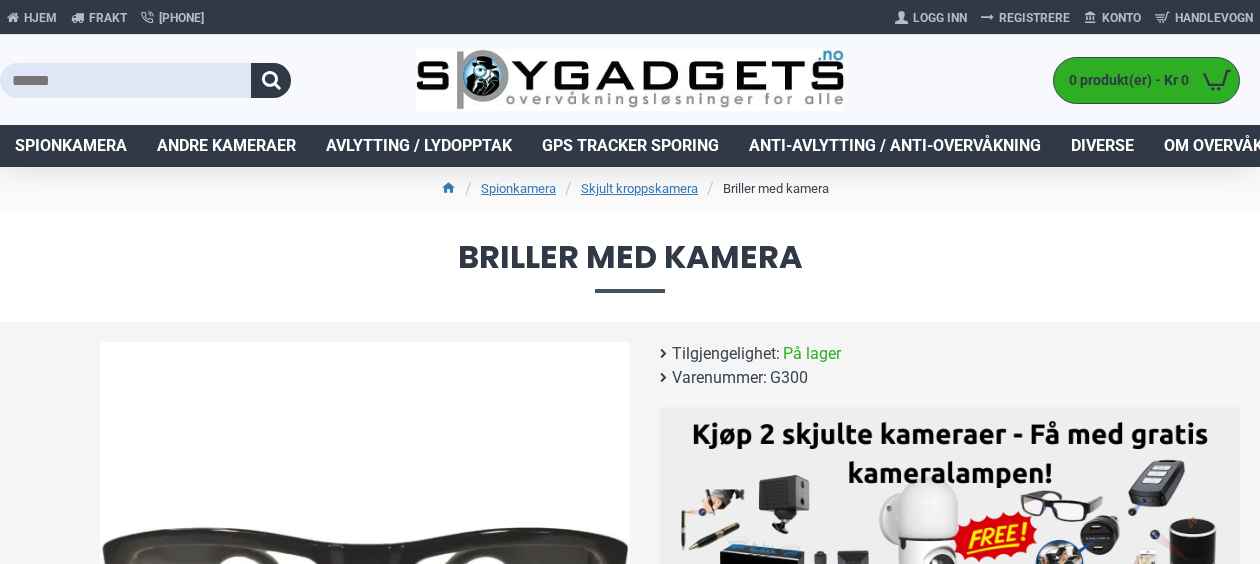 scroll, scrollTop: 493, scrollLeft: 0, axis: vertical 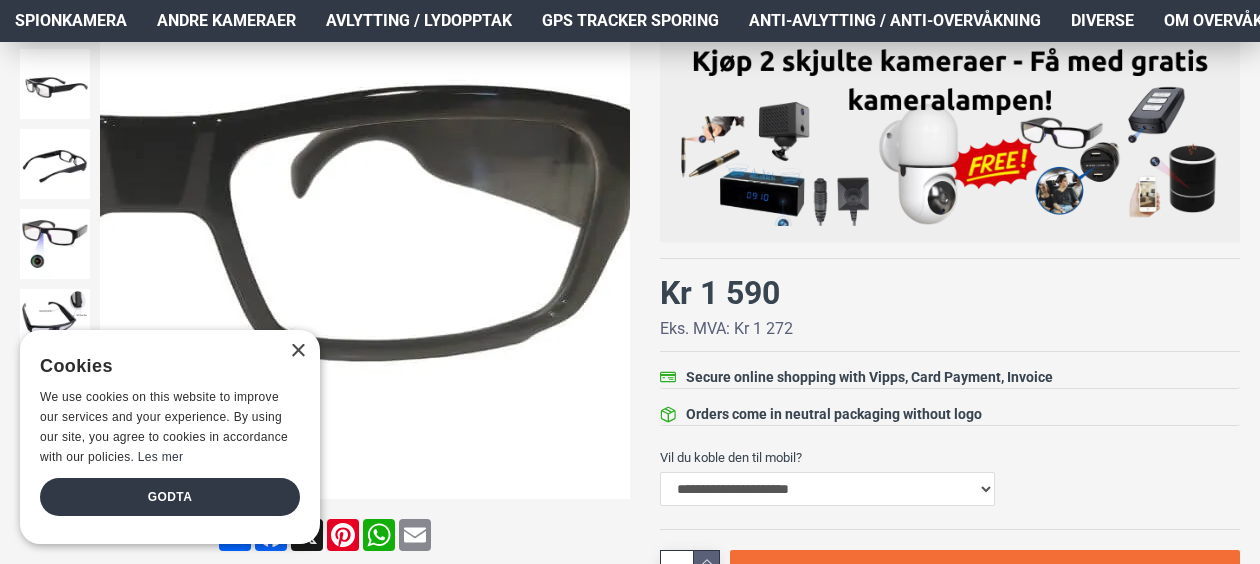 click at bounding box center [612, 234] 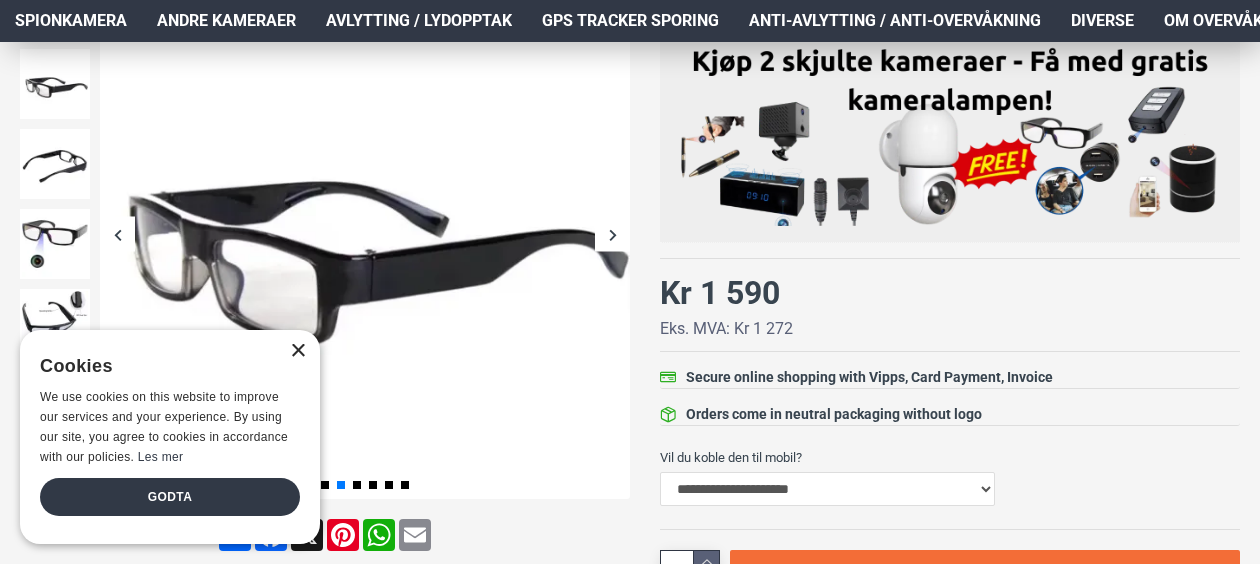 click on "×" at bounding box center (297, 351) 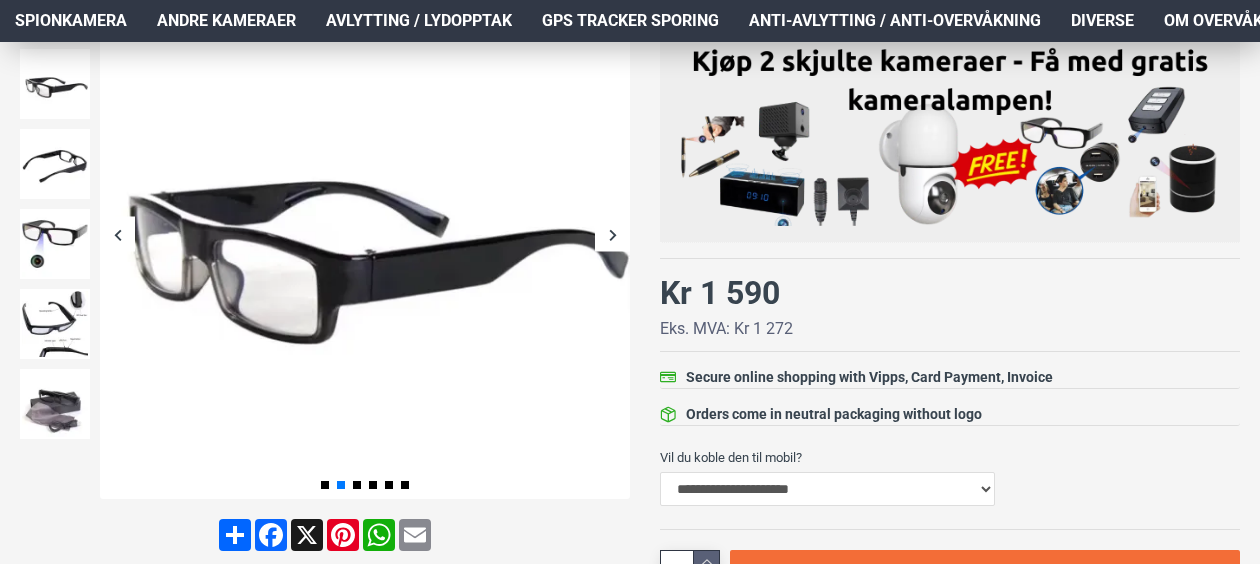 click at bounding box center [612, 234] 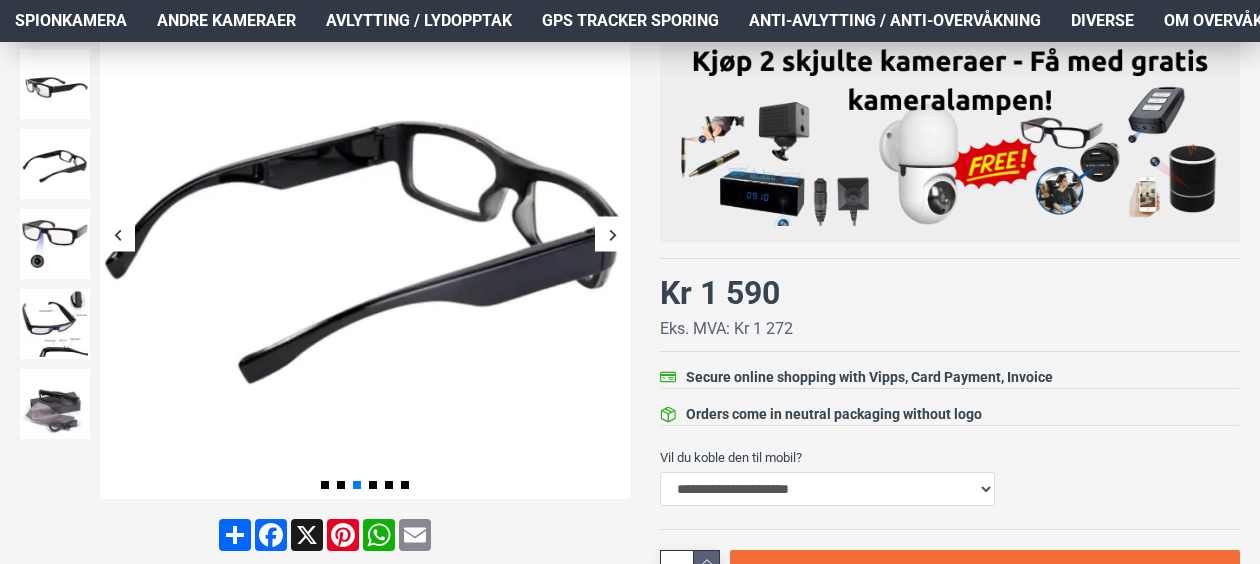 click at bounding box center (612, 234) 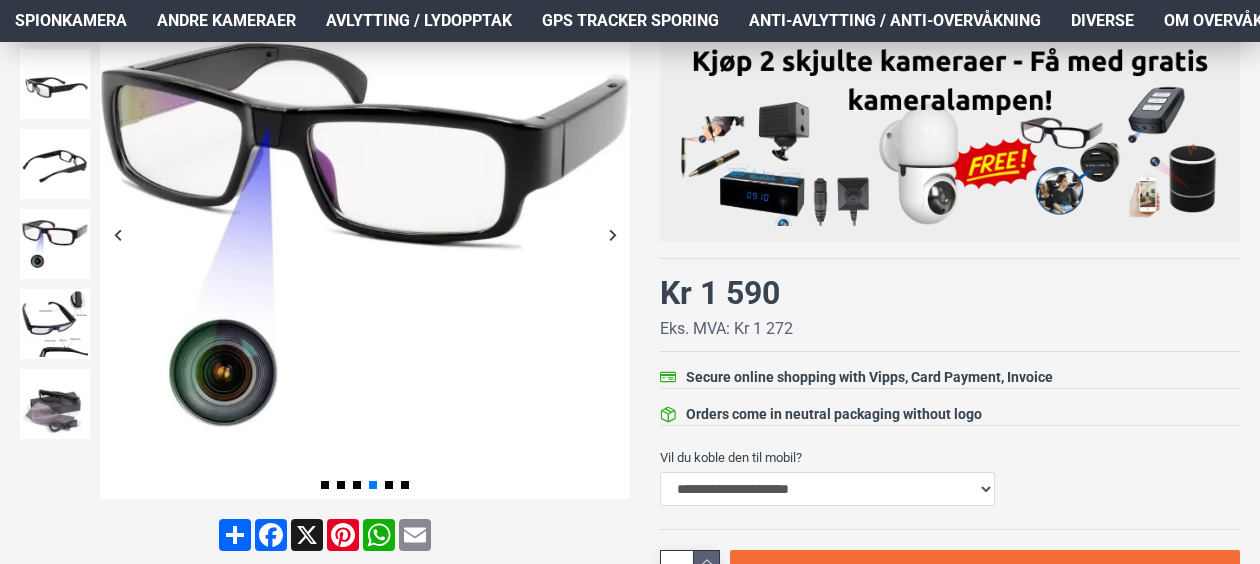 click at bounding box center [612, 234] 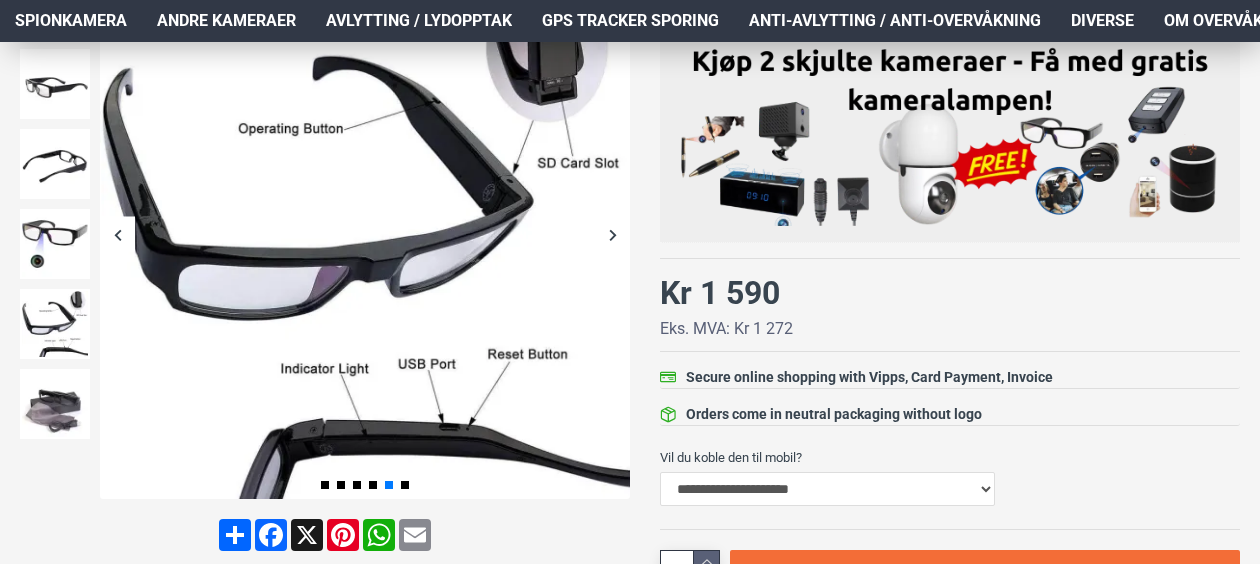click at bounding box center (612, 234) 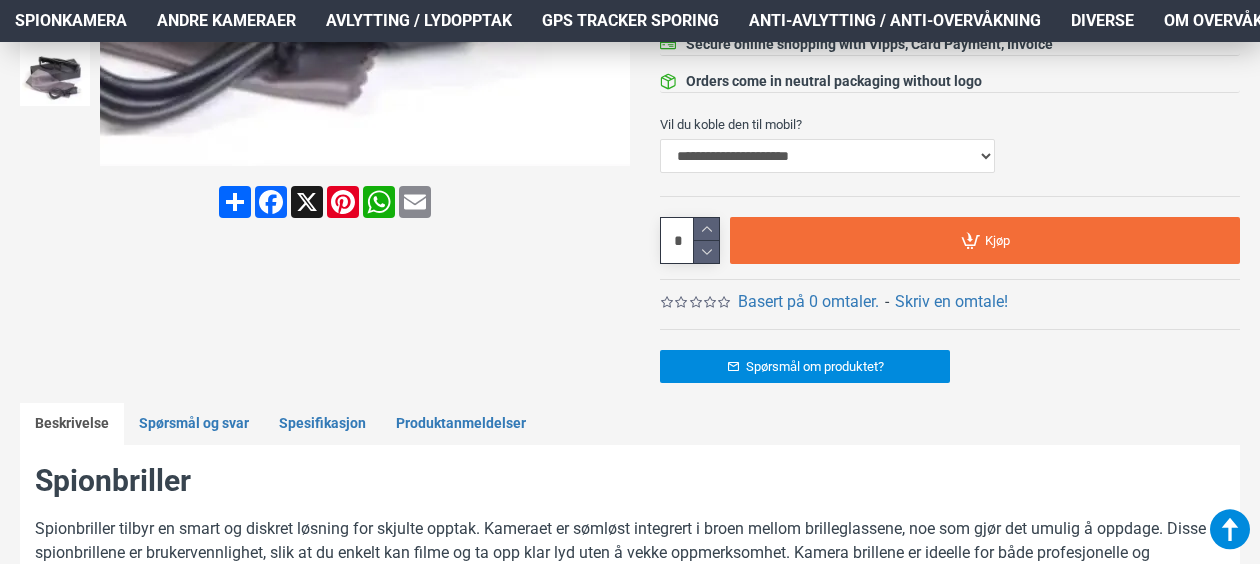 scroll, scrollTop: 626, scrollLeft: 0, axis: vertical 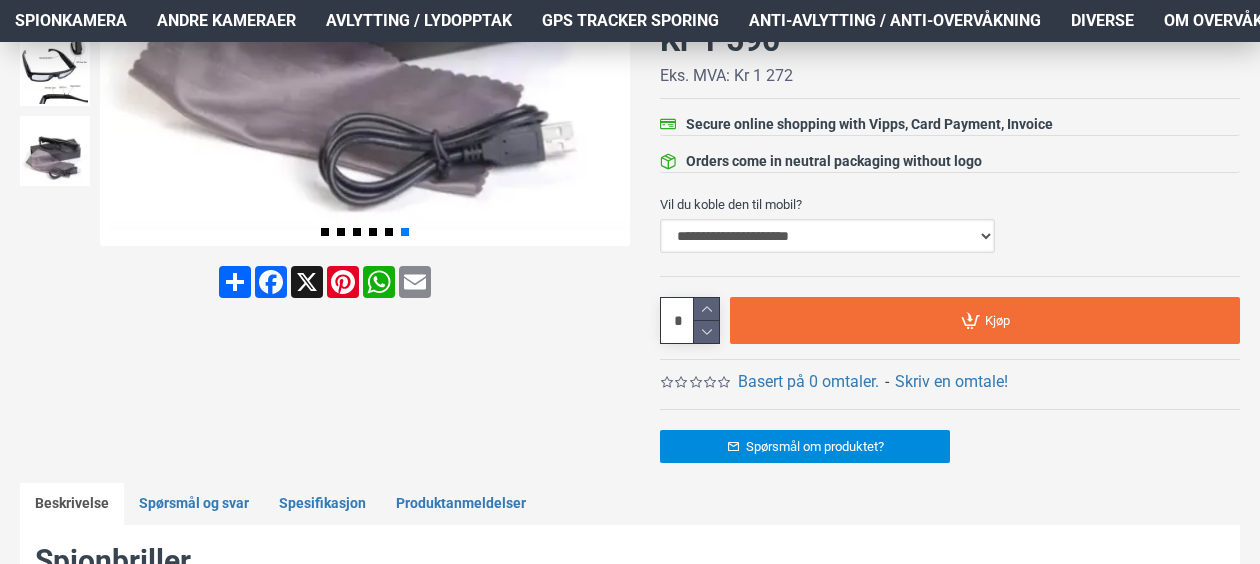 click on "**********" at bounding box center [827, 236] 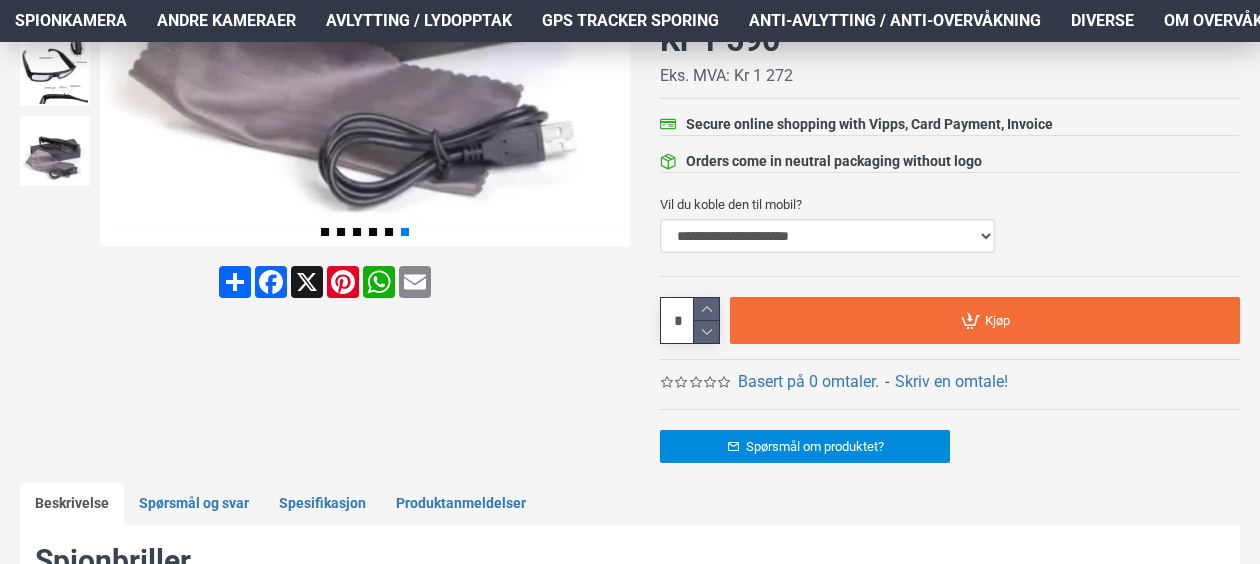select on "***" 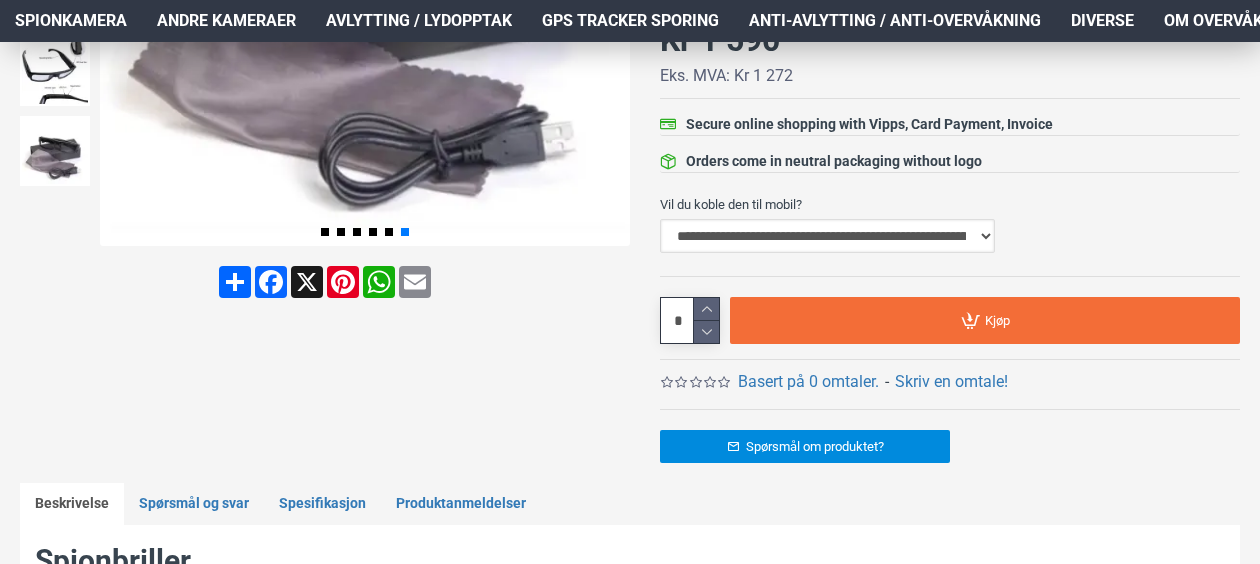 click on "**********" at bounding box center (827, 236) 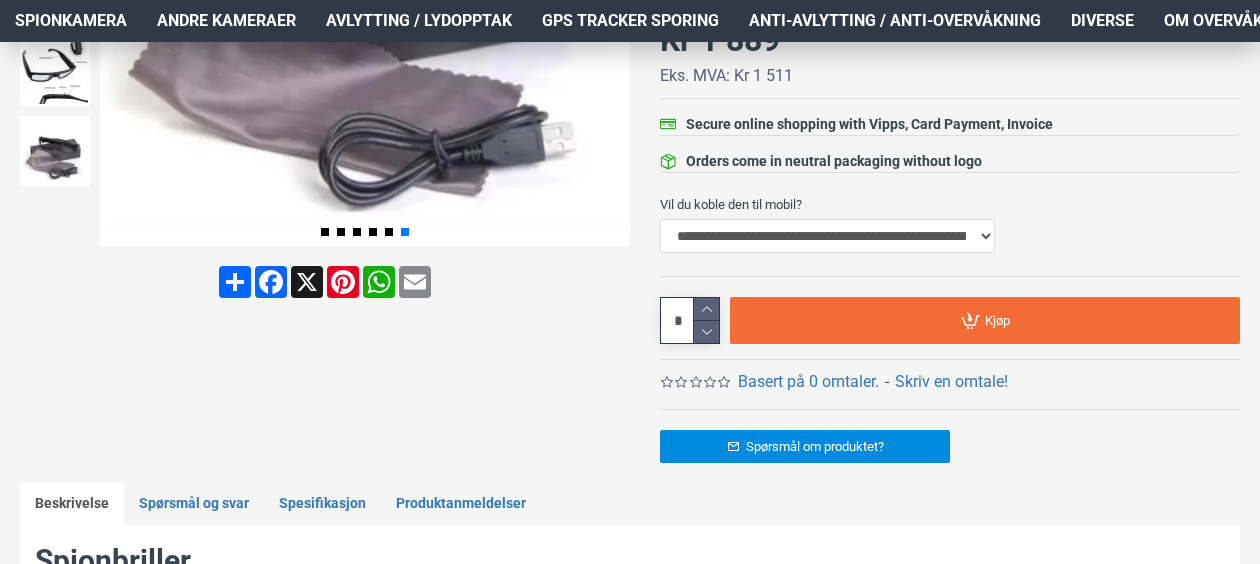 click on "Vil du koble den til mobil?" at bounding box center (950, 204) 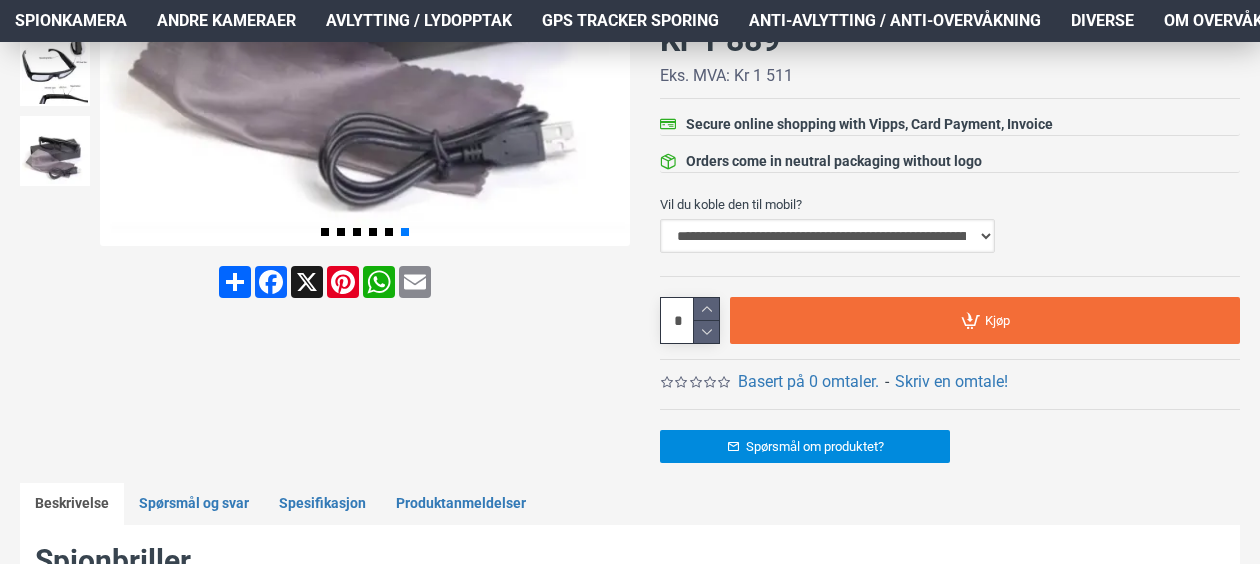 click on "**********" at bounding box center (827, 236) 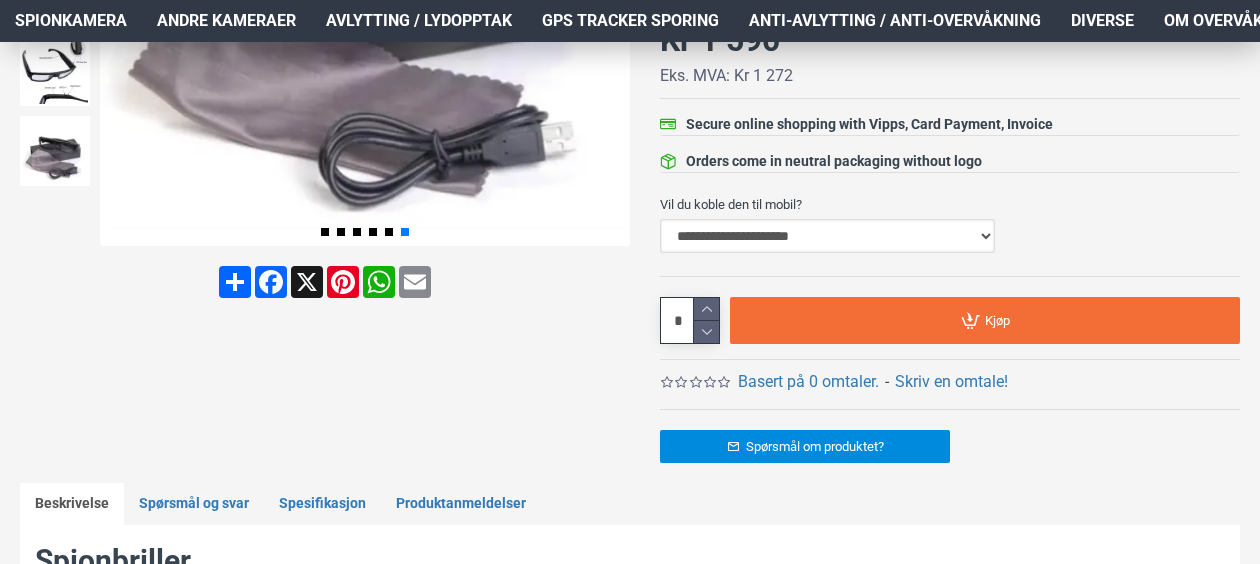 select on "***" 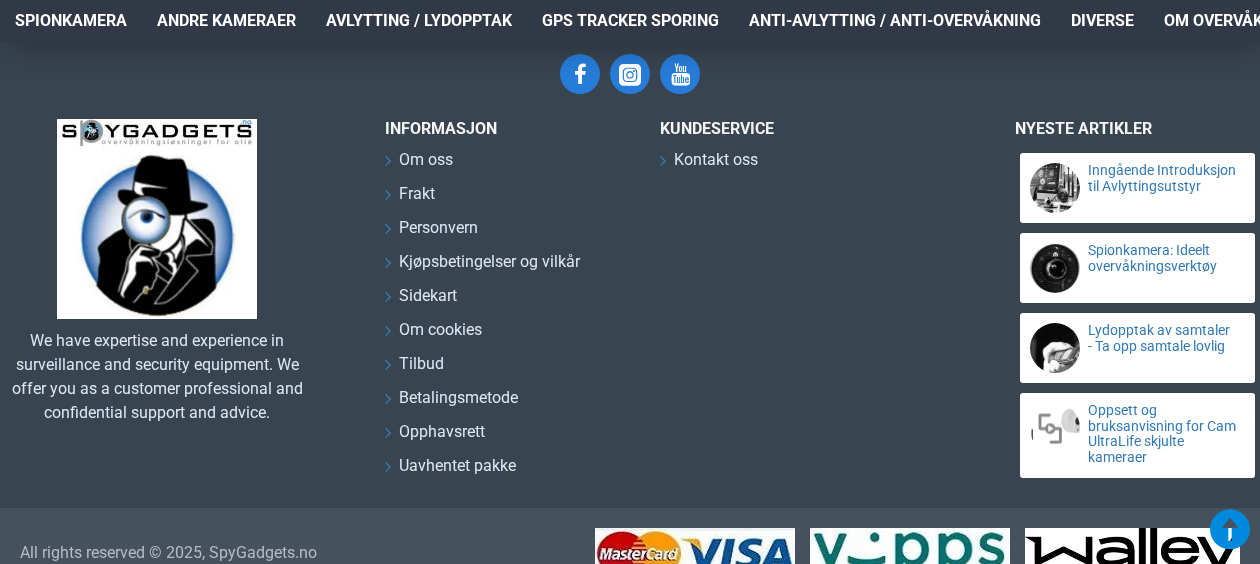 scroll, scrollTop: 2894, scrollLeft: 0, axis: vertical 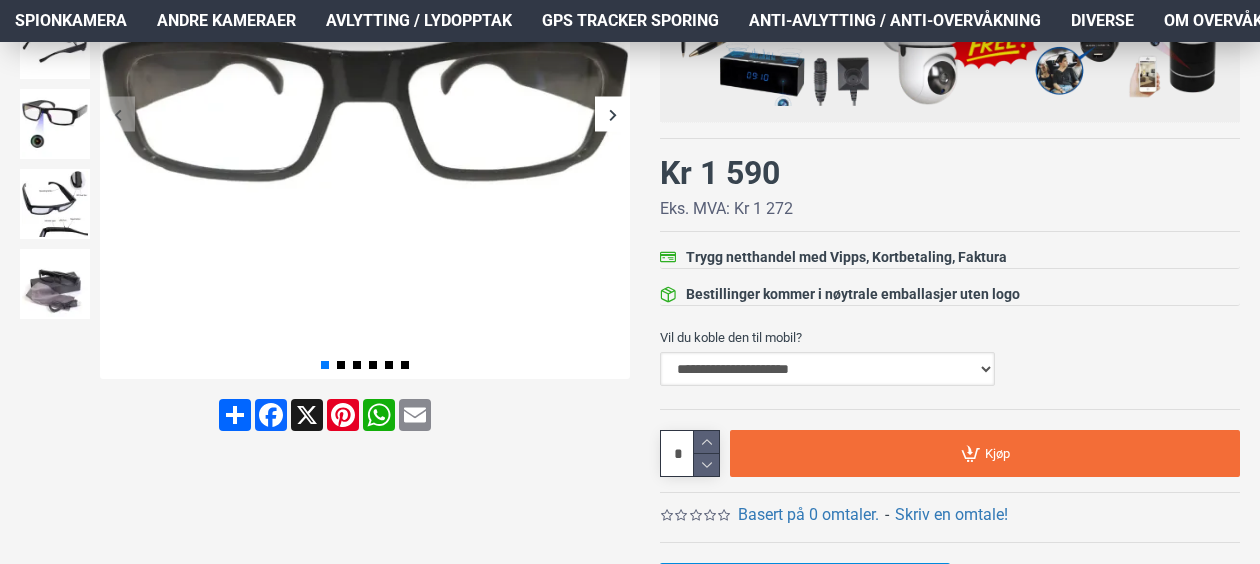 click on "**********" at bounding box center (827, 369) 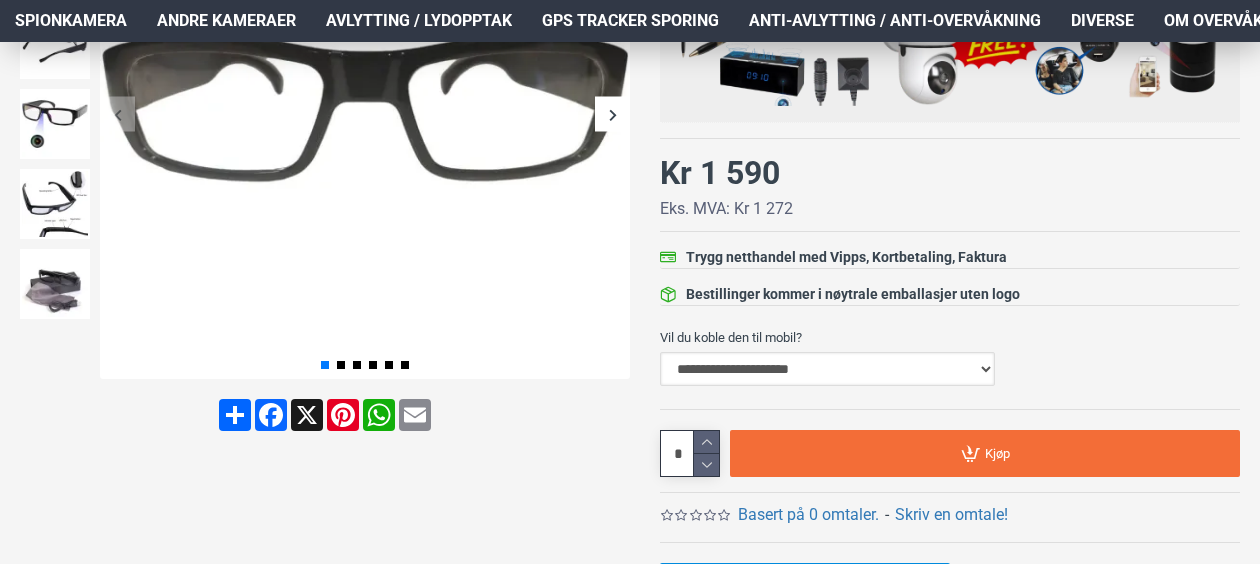 select on "***" 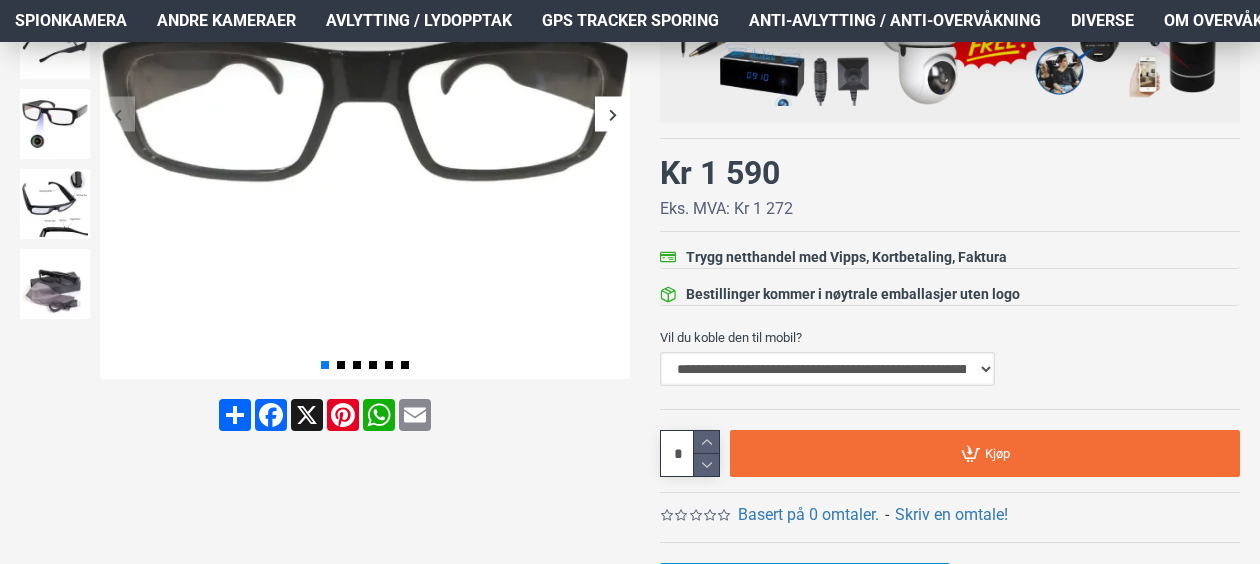 click on "**********" at bounding box center (827, 369) 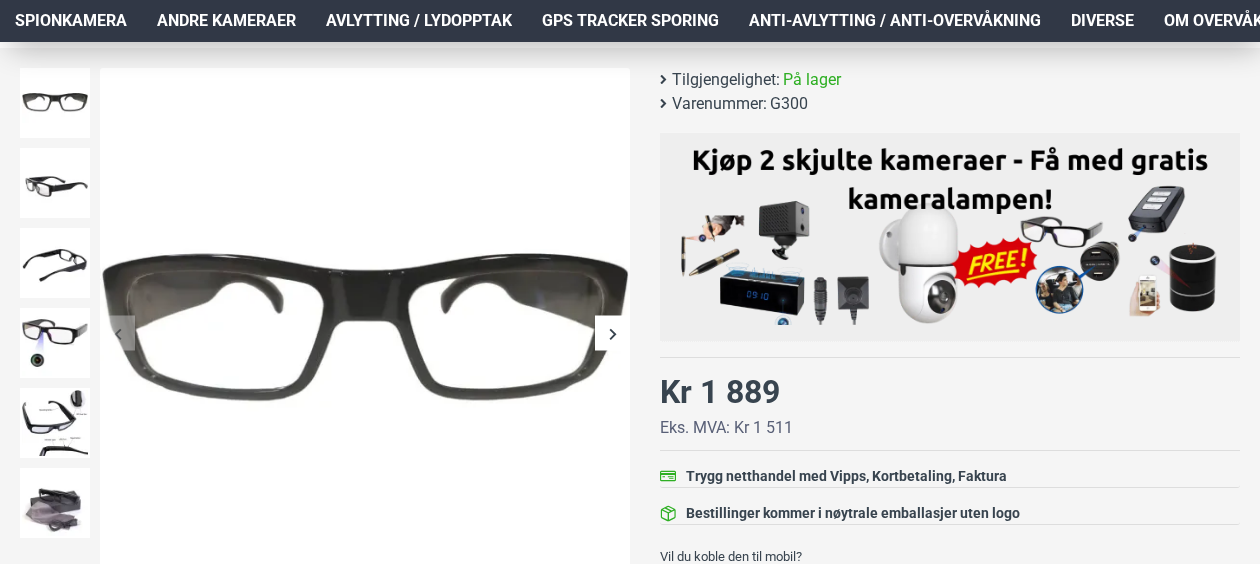 scroll, scrollTop: 294, scrollLeft: 0, axis: vertical 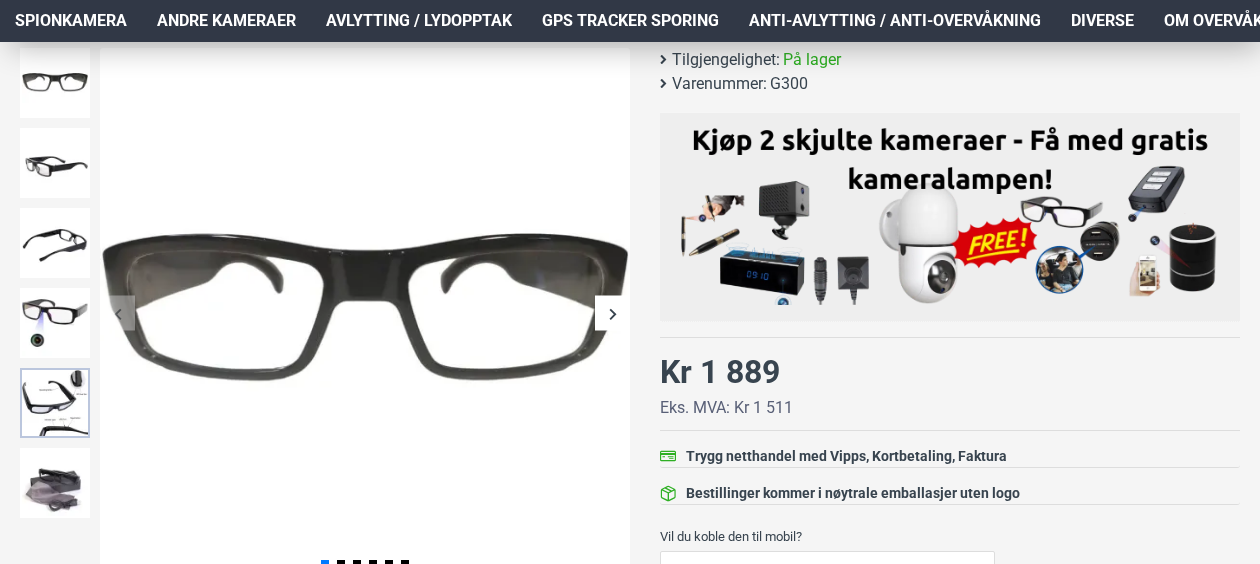 click at bounding box center (55, 403) 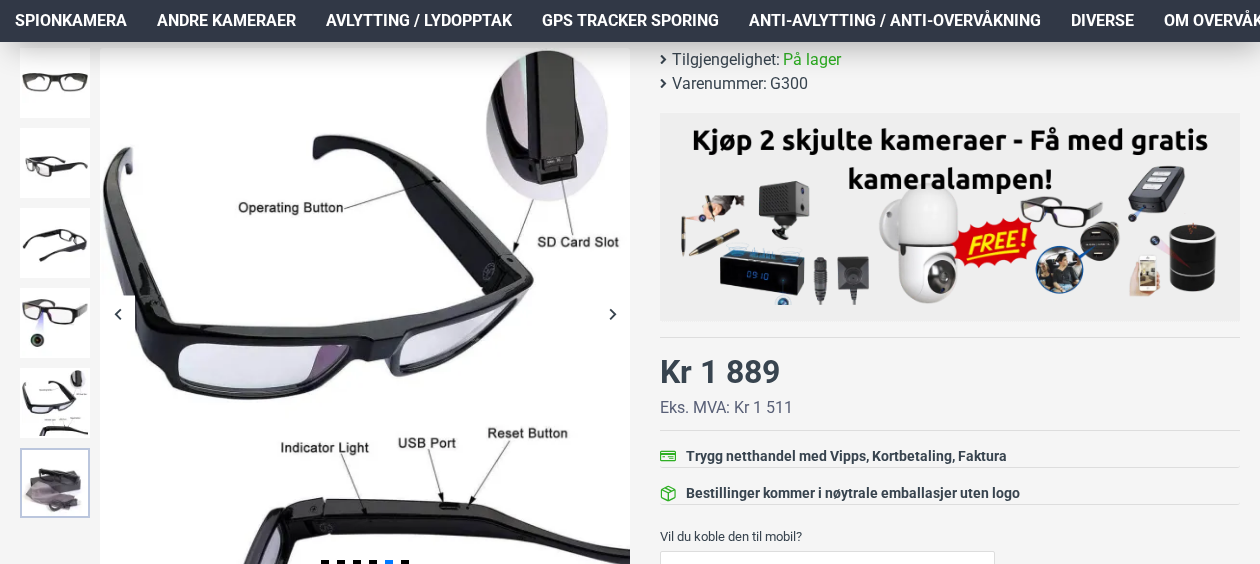 click at bounding box center [55, 483] 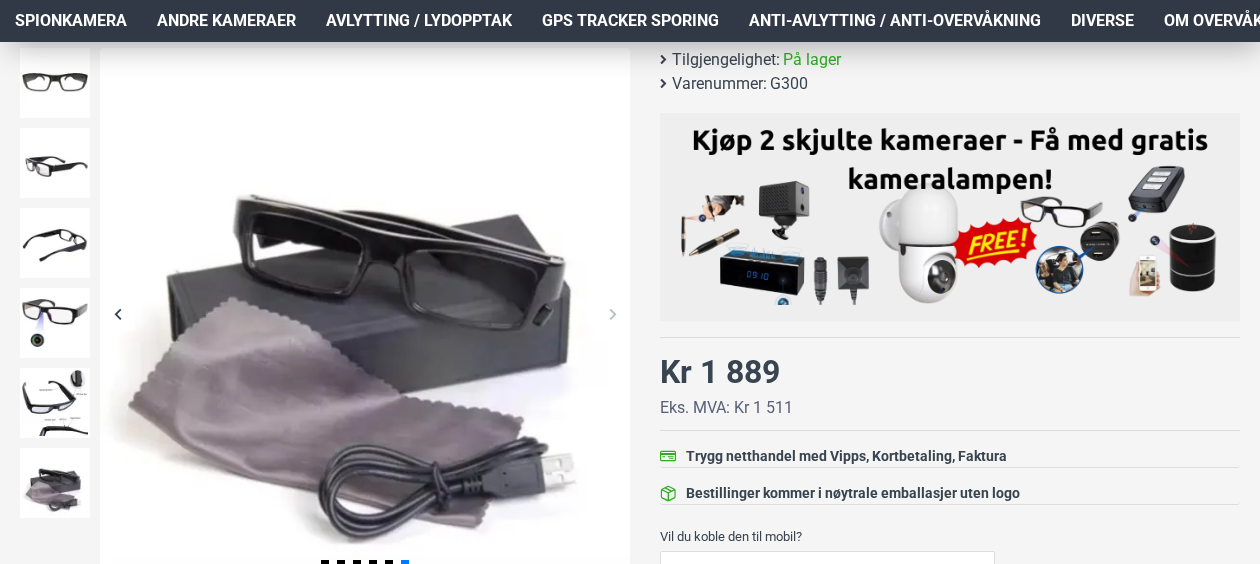 scroll, scrollTop: 788, scrollLeft: 0, axis: vertical 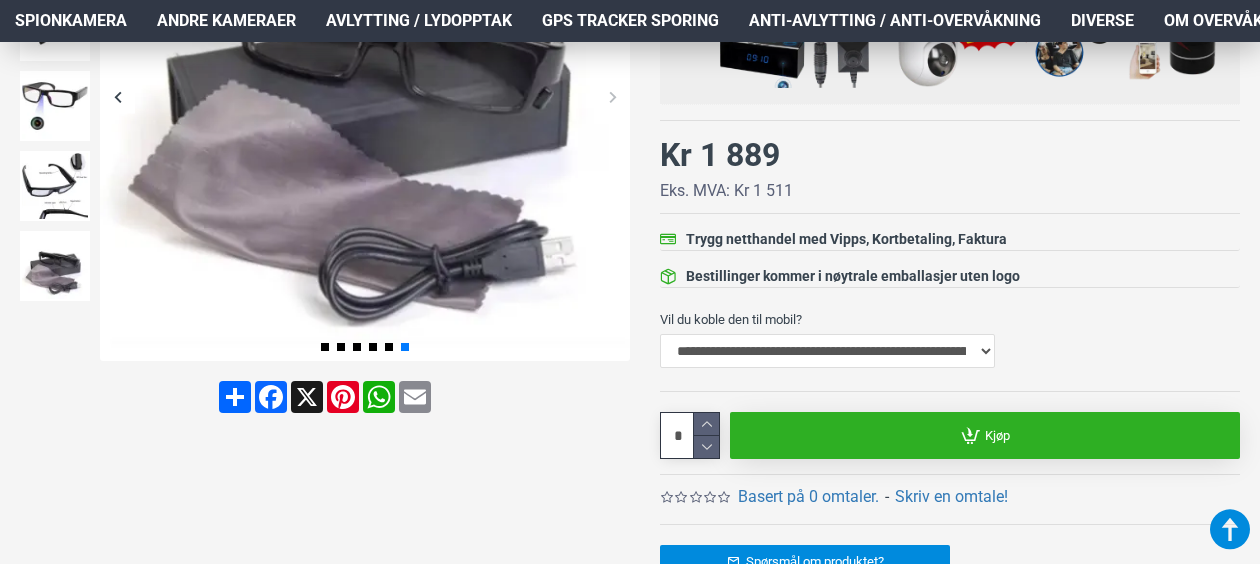 click on "Kjøp" at bounding box center [985, 435] 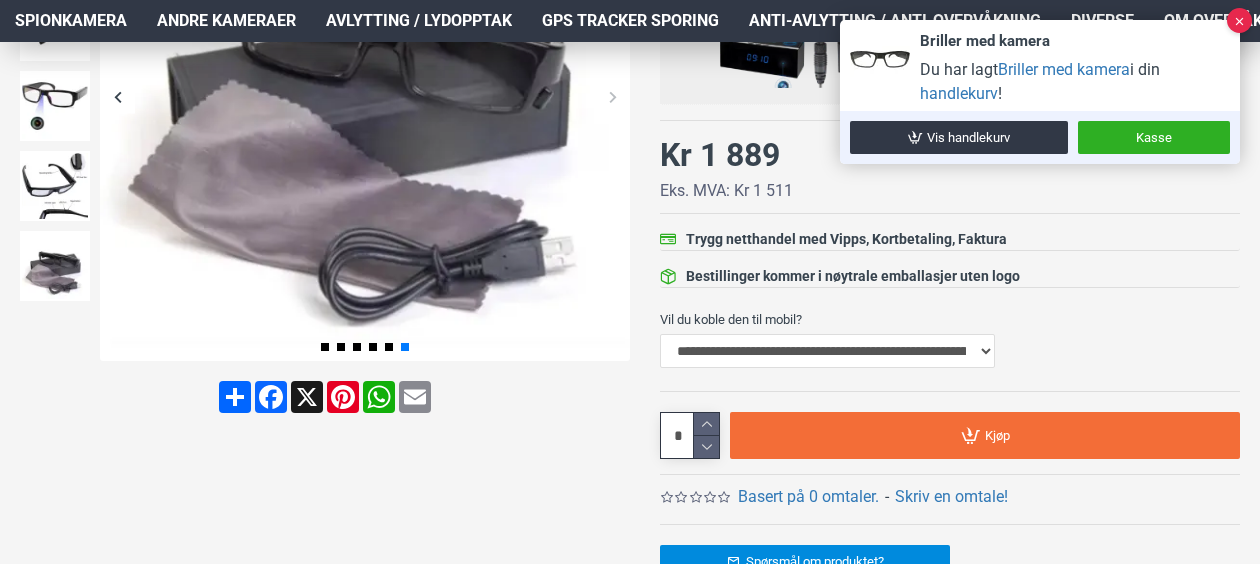 click on "Vil du koble den til mobil?" at bounding box center [950, 319] 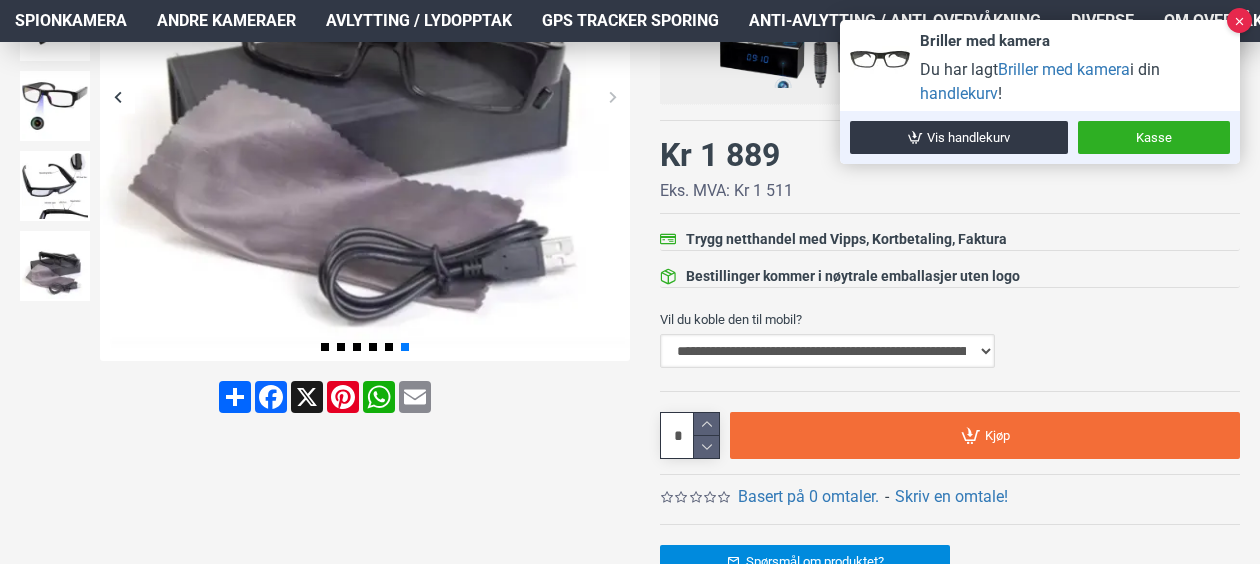 click on "**********" at bounding box center (827, 351) 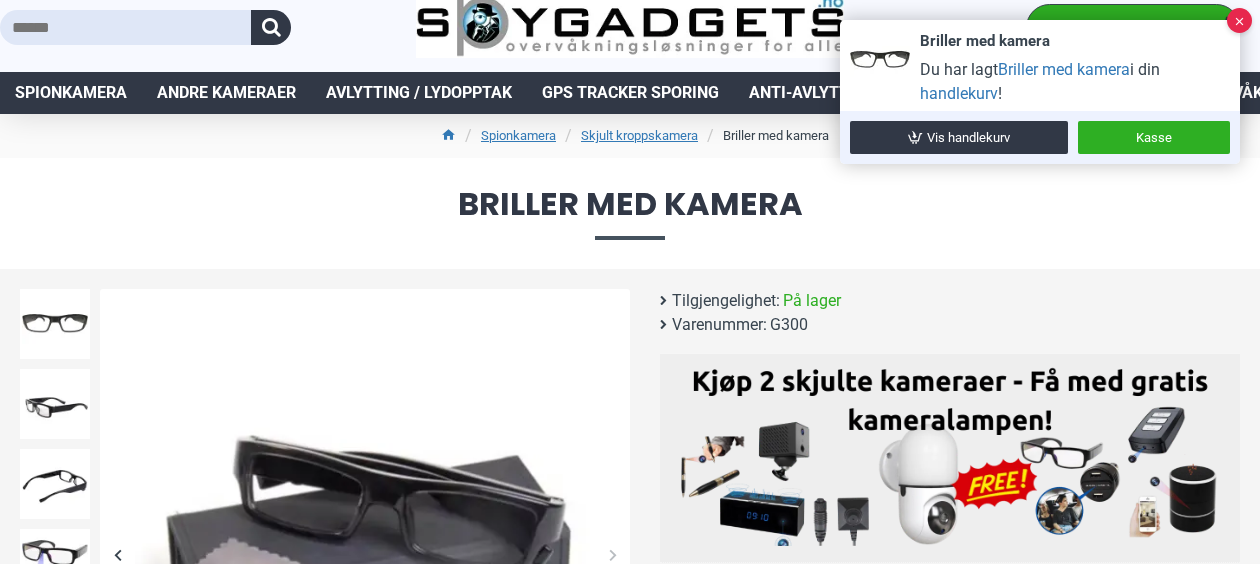scroll, scrollTop: 0, scrollLeft: 0, axis: both 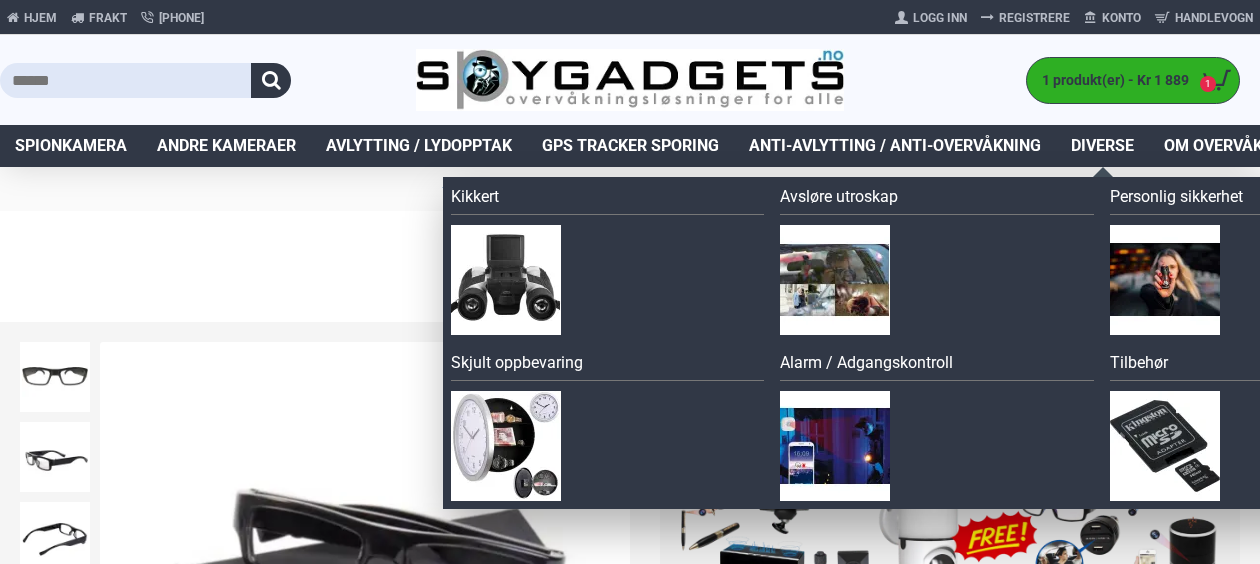 click on "Diverse" at bounding box center [1102, 146] 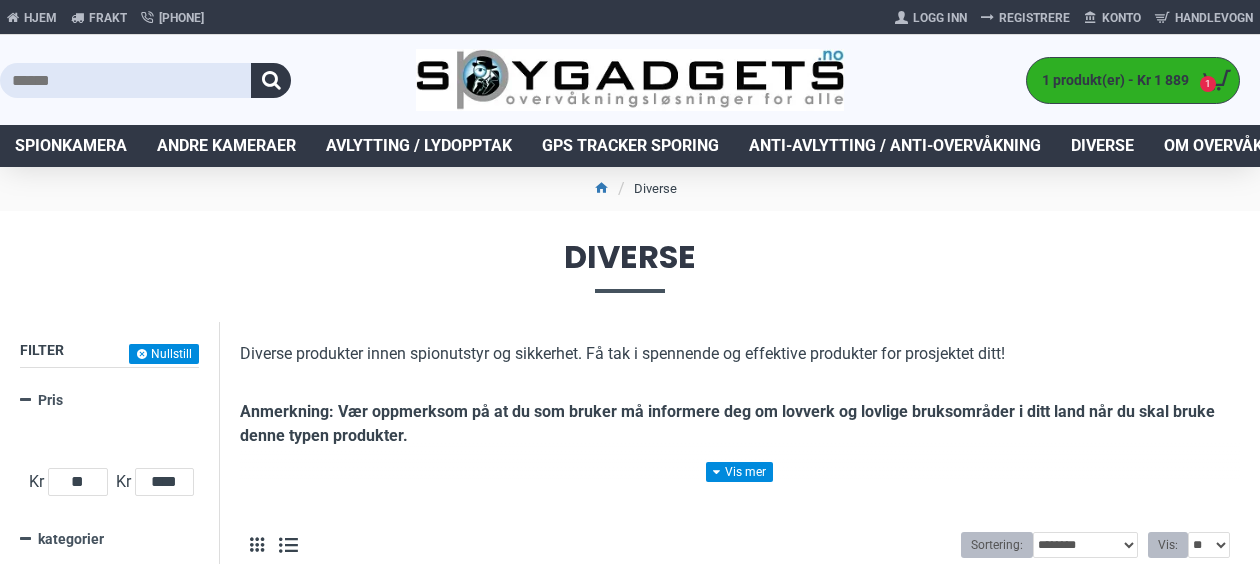 scroll, scrollTop: 0, scrollLeft: 0, axis: both 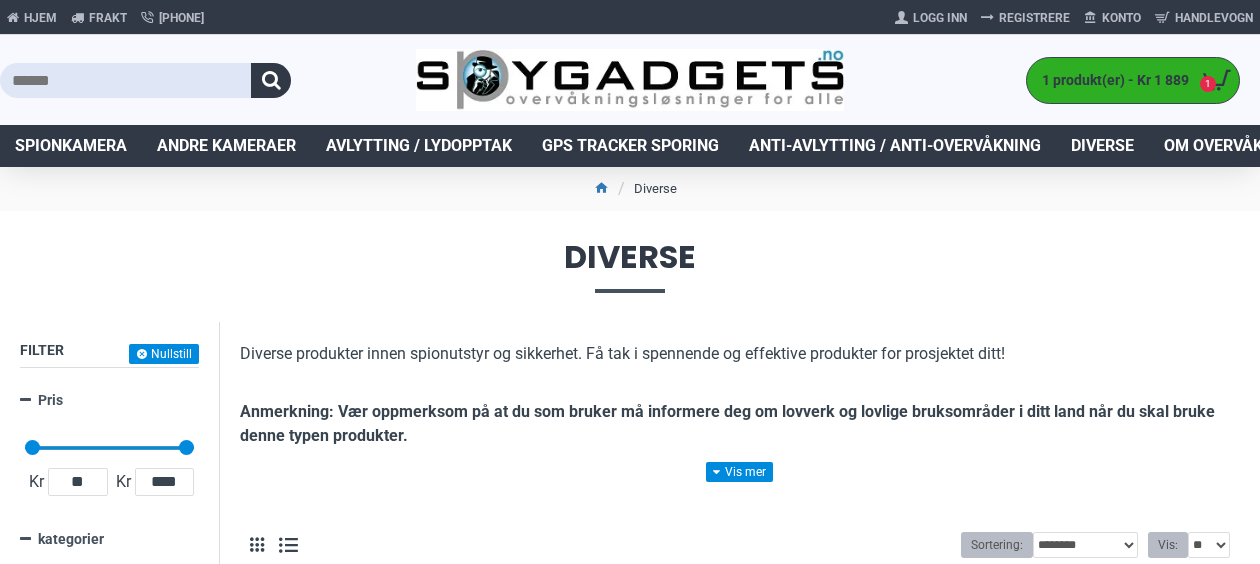 click at bounding box center (125, 80) 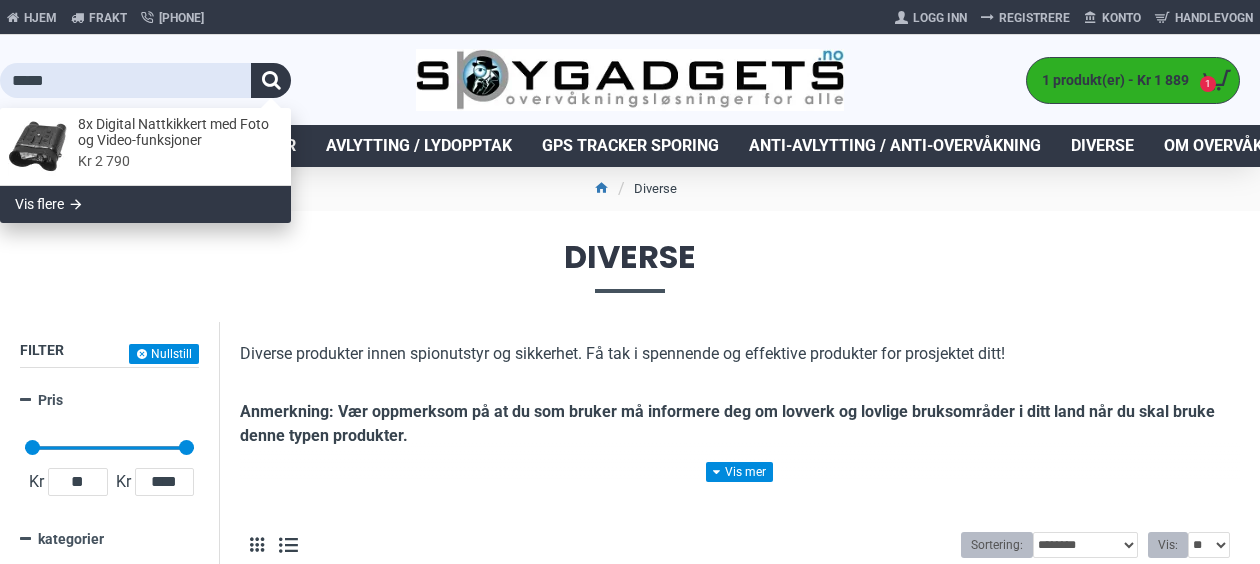 type on "*****" 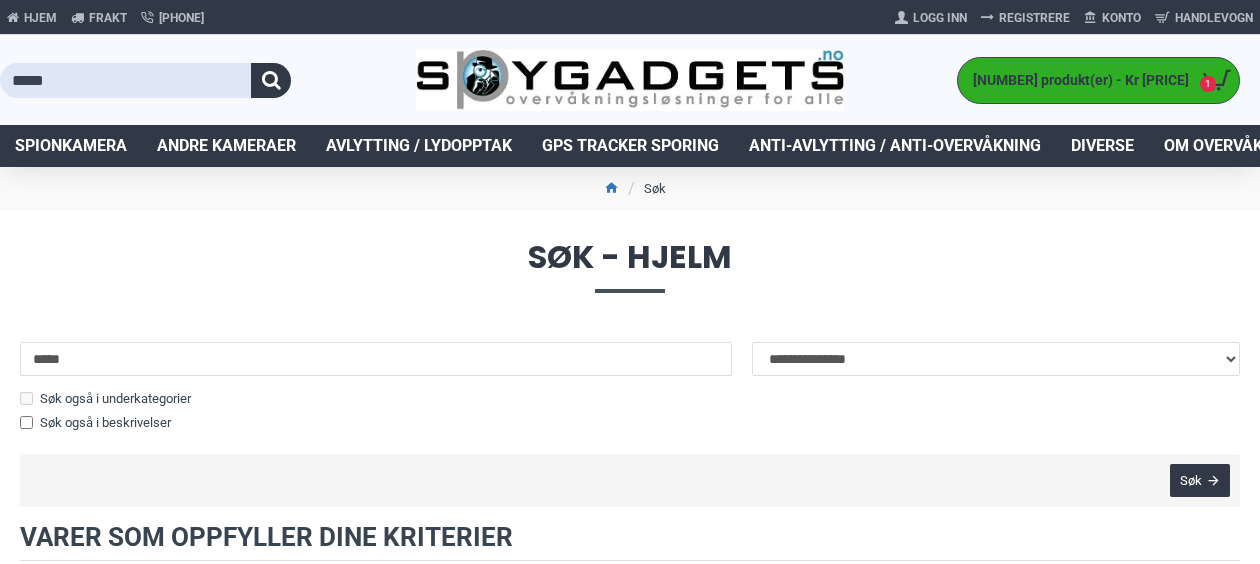 scroll, scrollTop: 0, scrollLeft: 0, axis: both 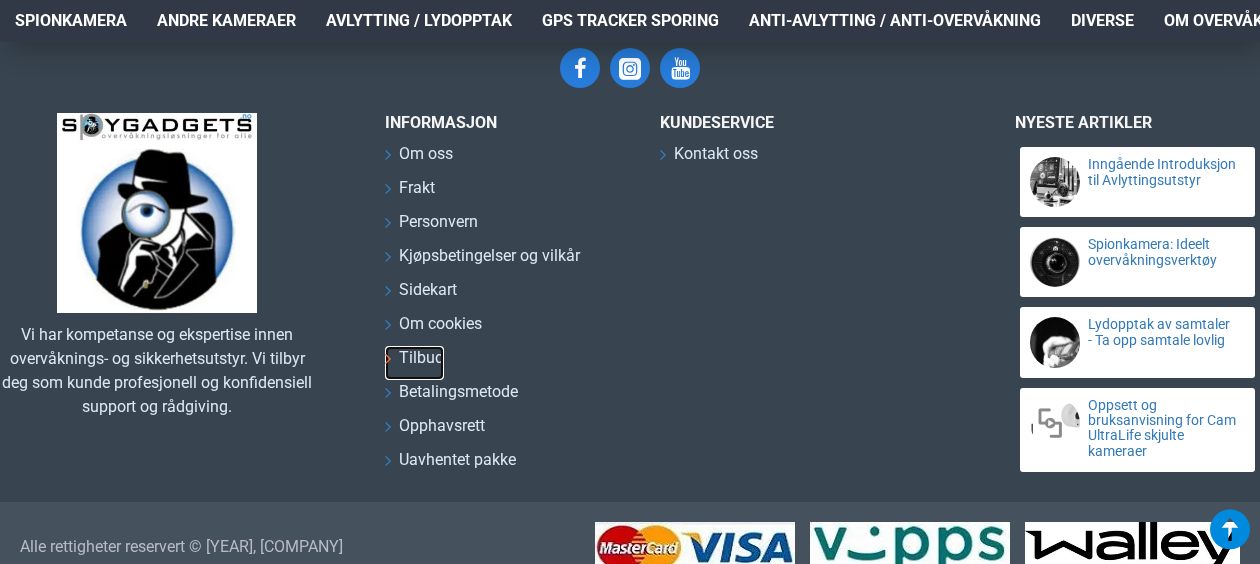 click on "Tilbud" at bounding box center (421, 358) 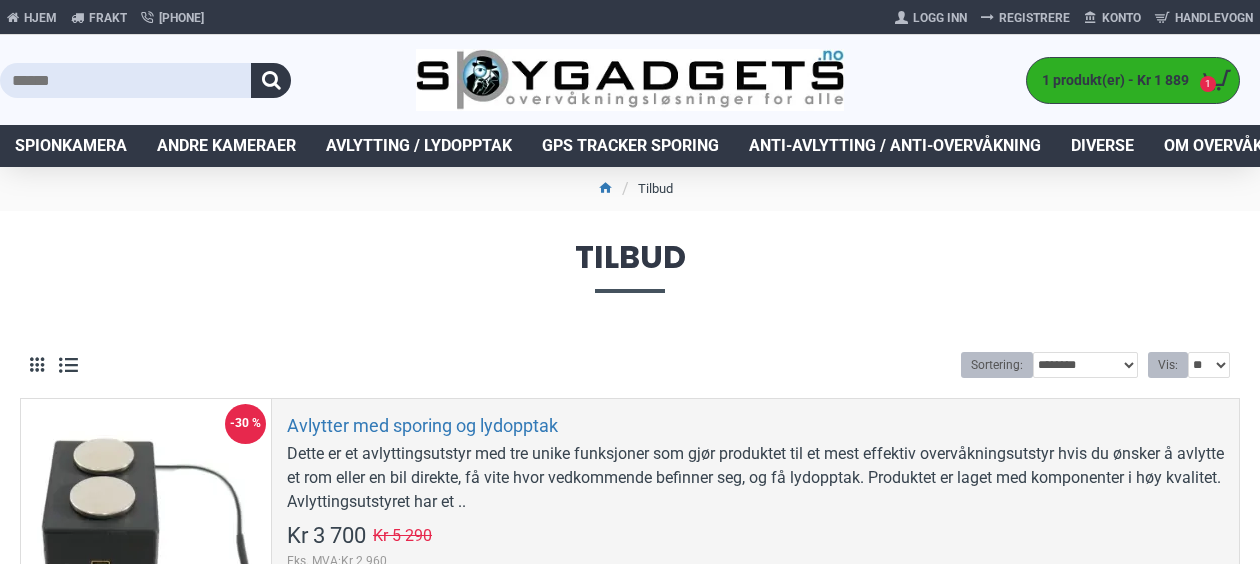 scroll, scrollTop: 0, scrollLeft: 0, axis: both 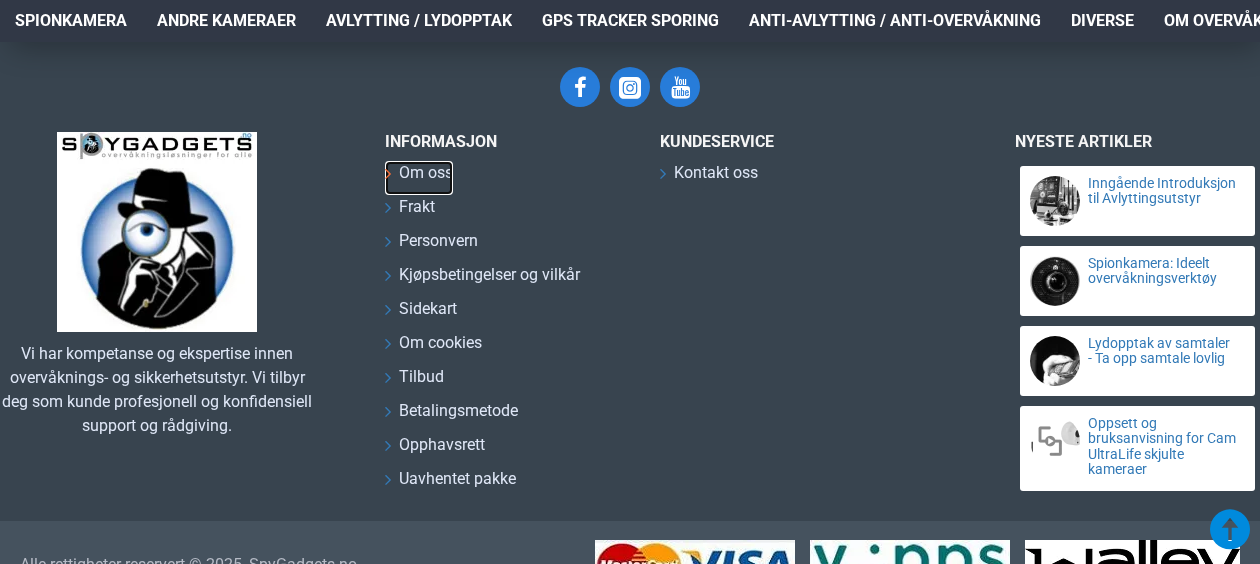click on "Om oss" at bounding box center (426, 173) 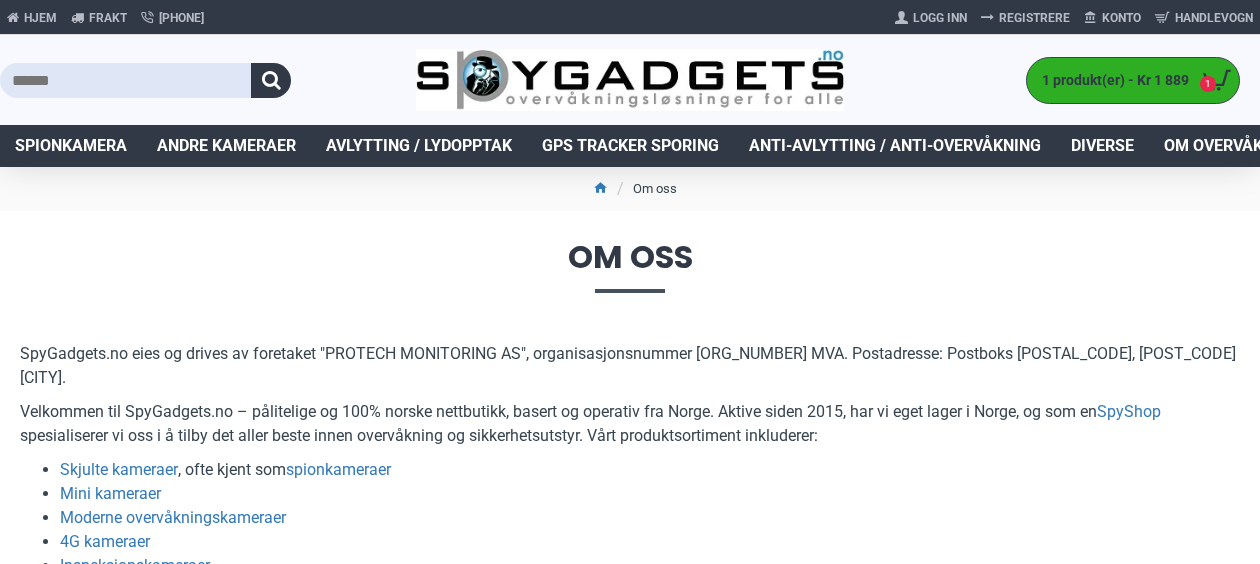 scroll, scrollTop: 0, scrollLeft: 0, axis: both 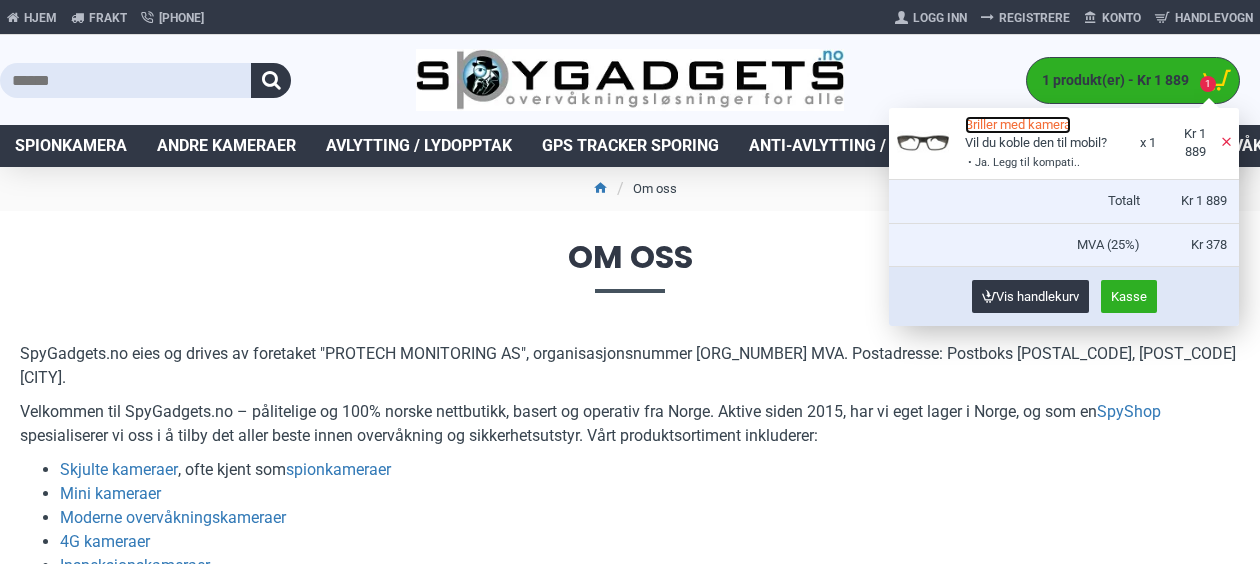 click on "Briller med kamera" at bounding box center (1018, 125) 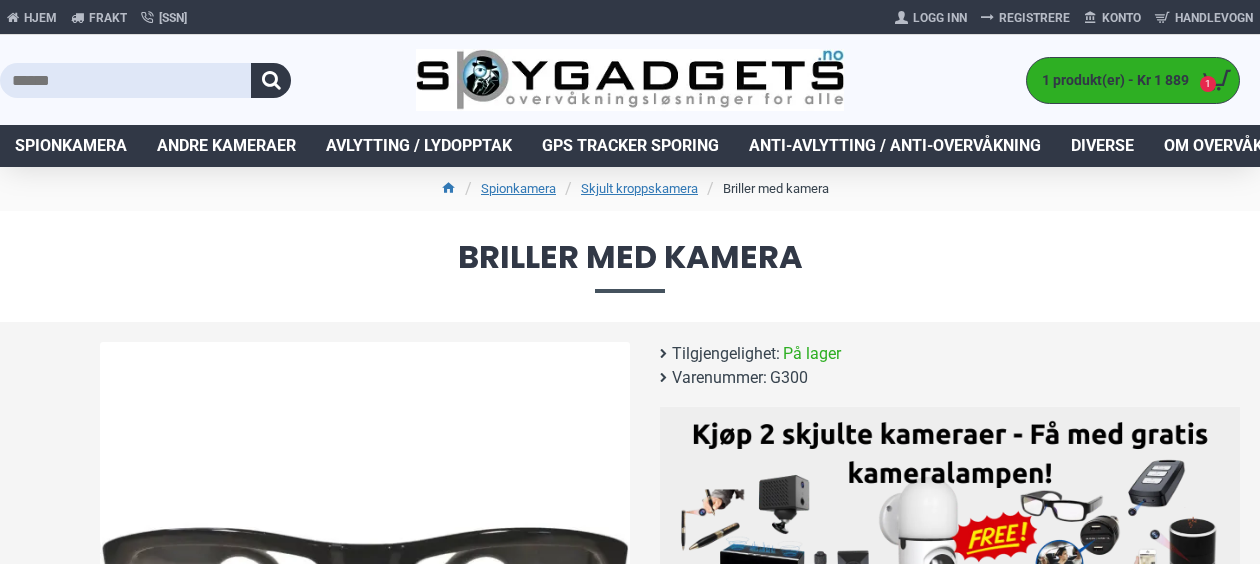 scroll, scrollTop: 0, scrollLeft: 0, axis: both 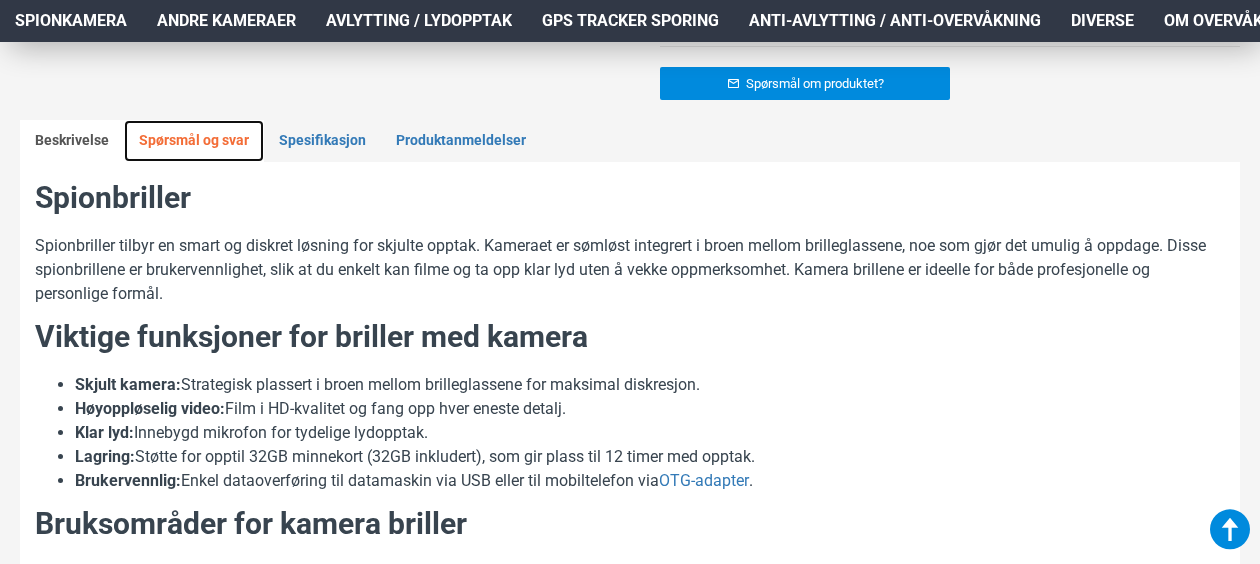 click on "Spørsmål og svar" at bounding box center [194, 141] 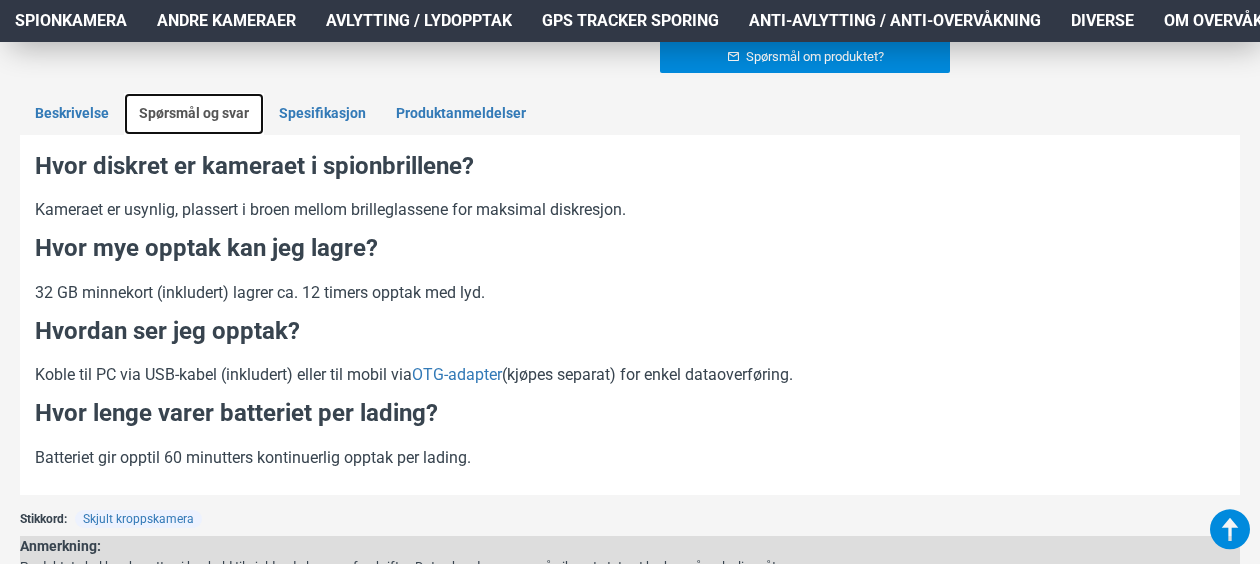 scroll, scrollTop: 976, scrollLeft: 0, axis: vertical 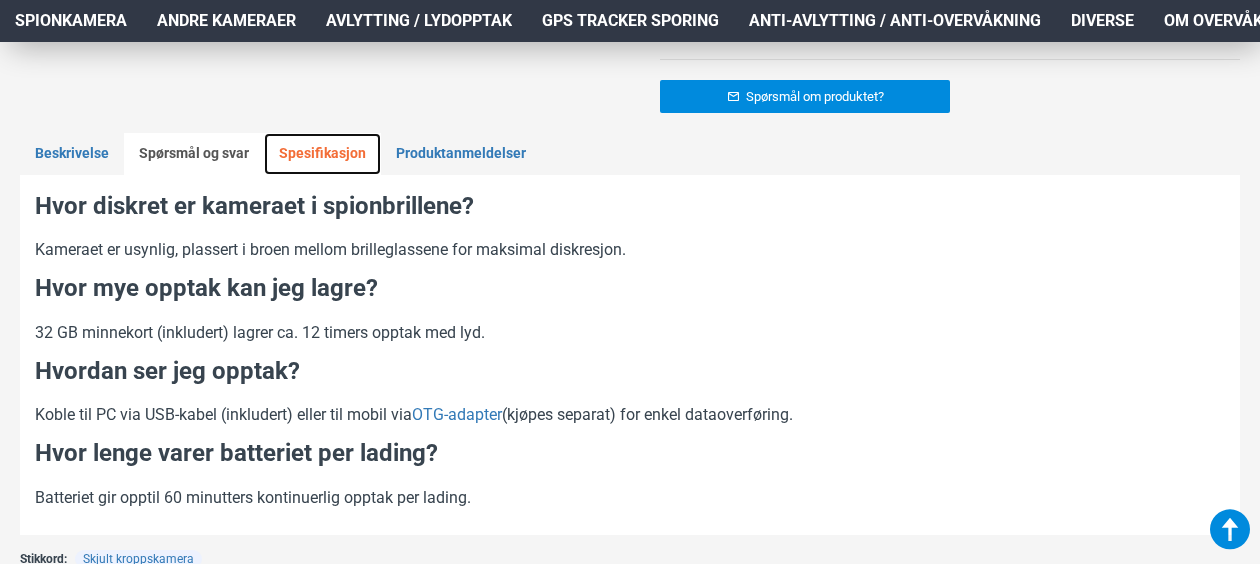click on "Spesifikasjon" at bounding box center [322, 154] 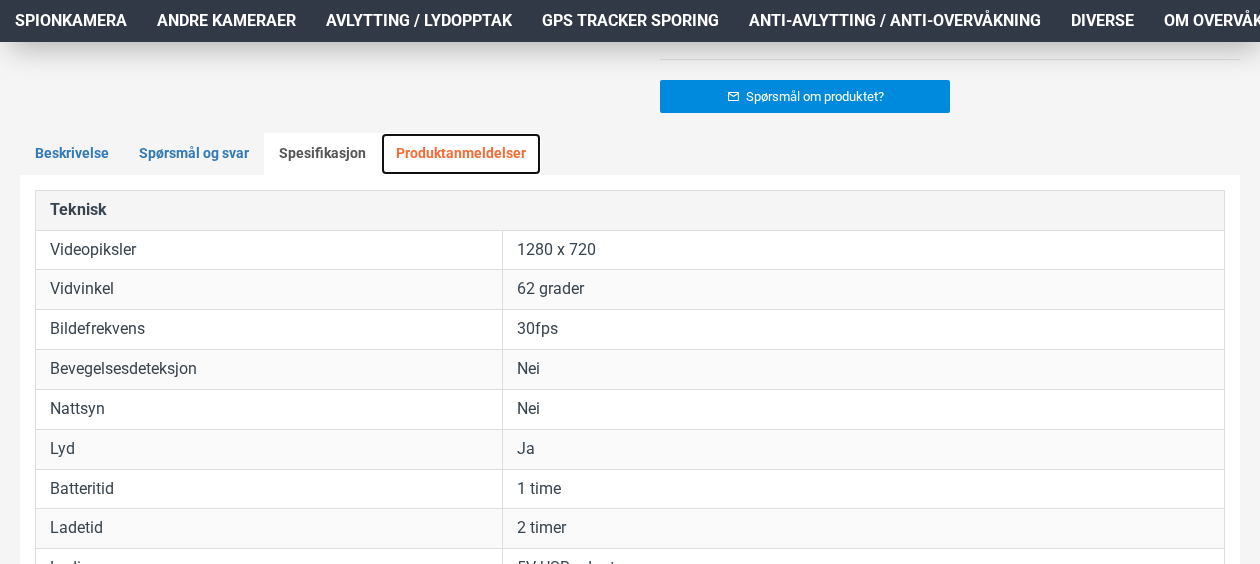 click on "Produktanmeldelser" at bounding box center [461, 154] 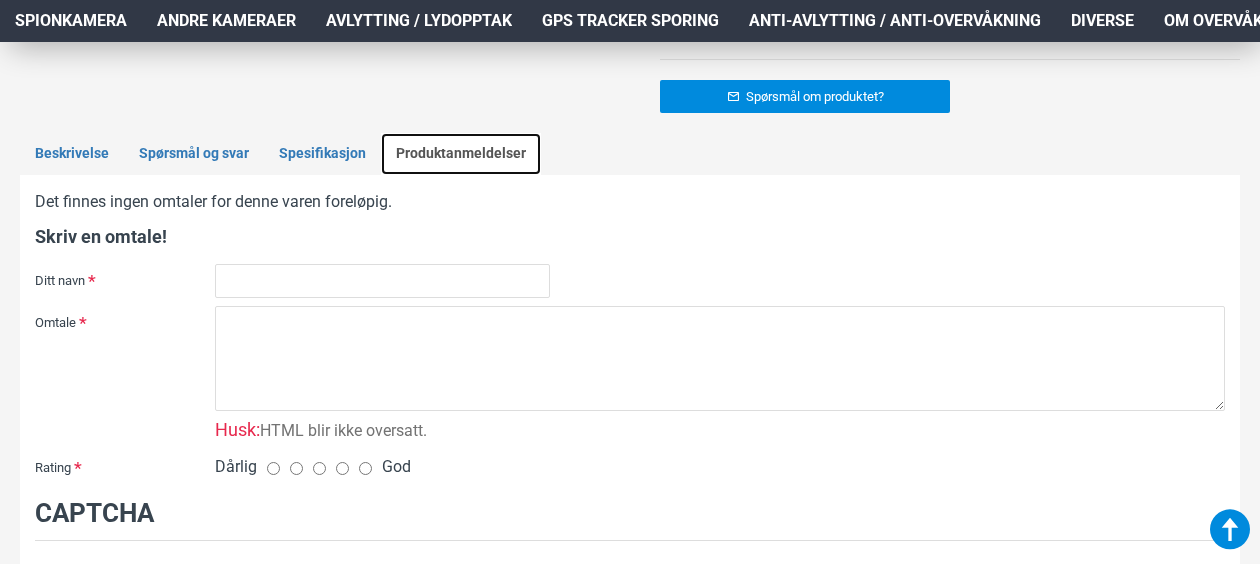 scroll, scrollTop: 1469, scrollLeft: 0, axis: vertical 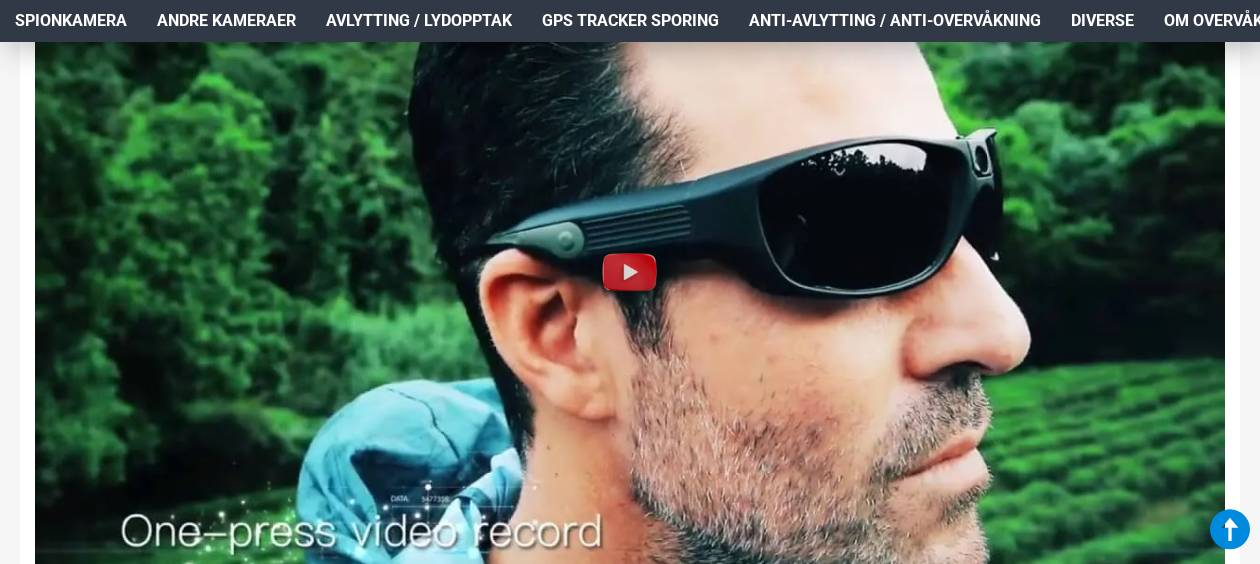 click at bounding box center [630, 271] 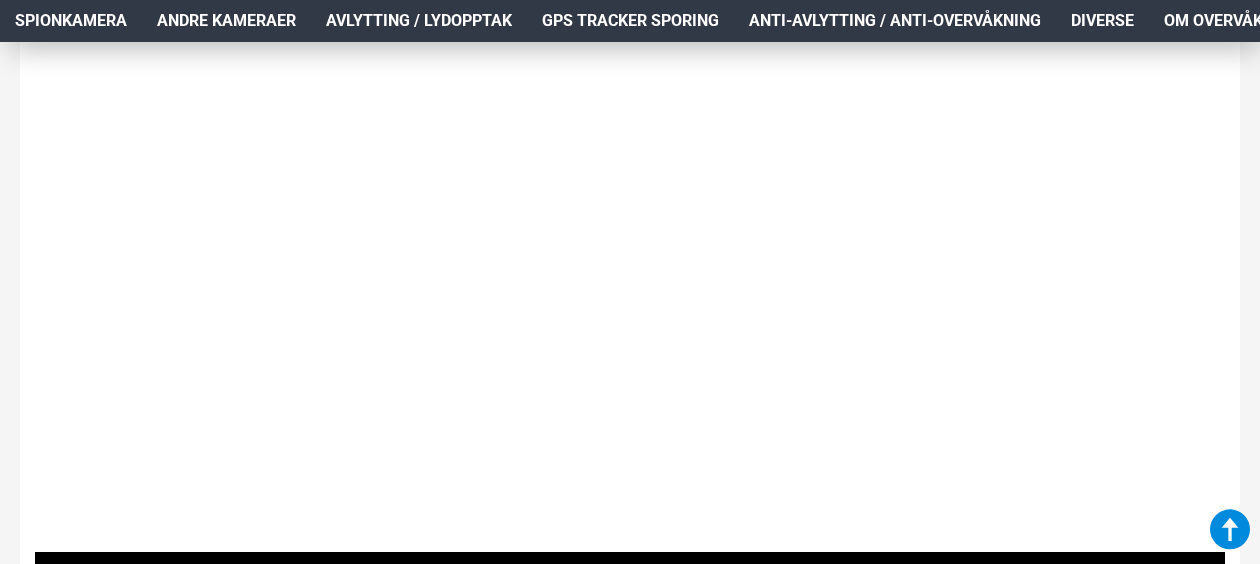 scroll, scrollTop: 1982, scrollLeft: 0, axis: vertical 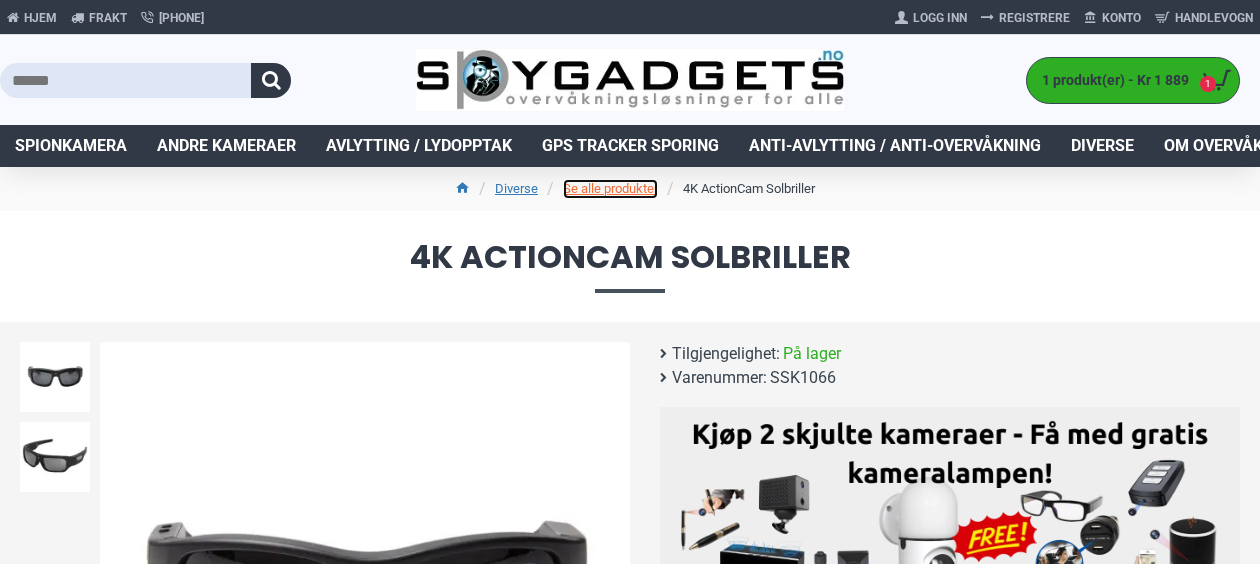click on "Se alle produkter" at bounding box center (610, 189) 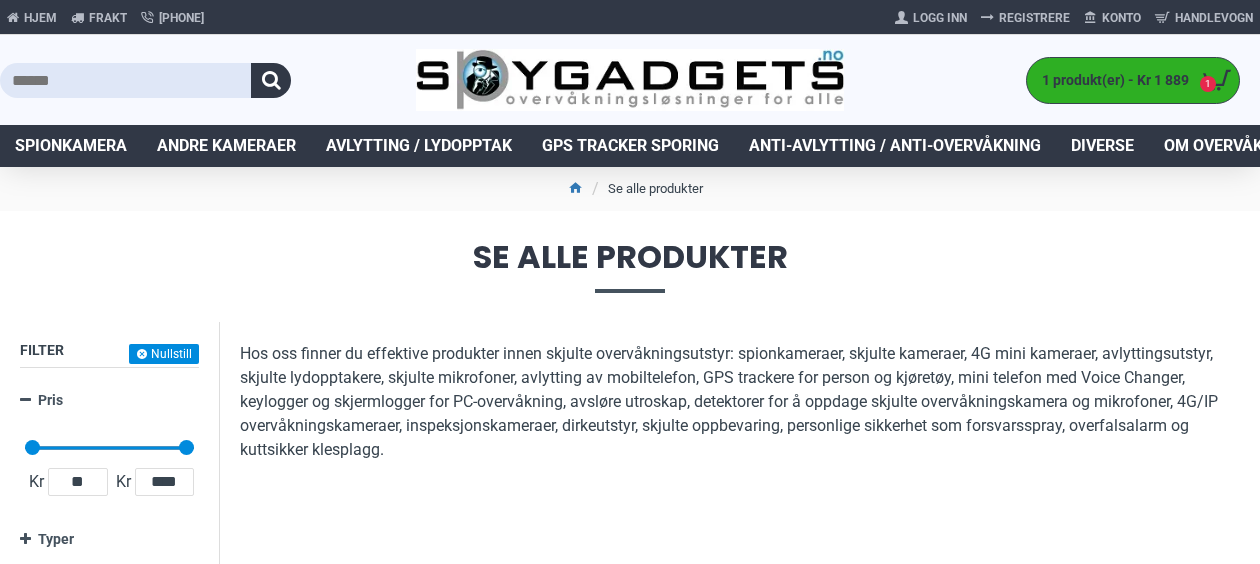 scroll, scrollTop: 0, scrollLeft: 0, axis: both 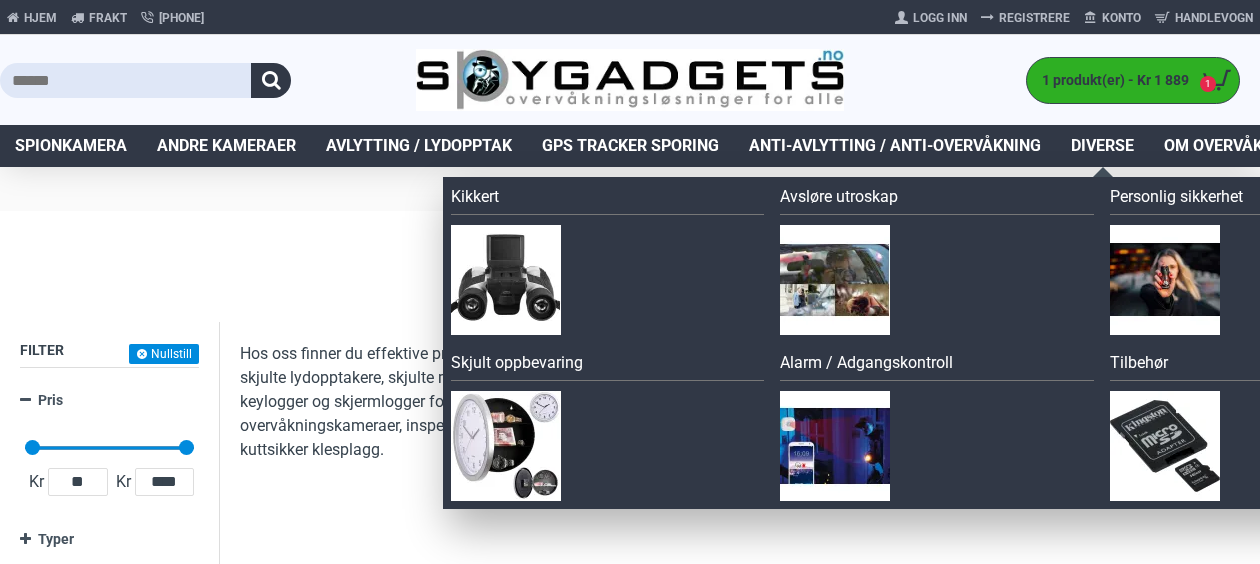 click on "Diverse" at bounding box center [1102, 146] 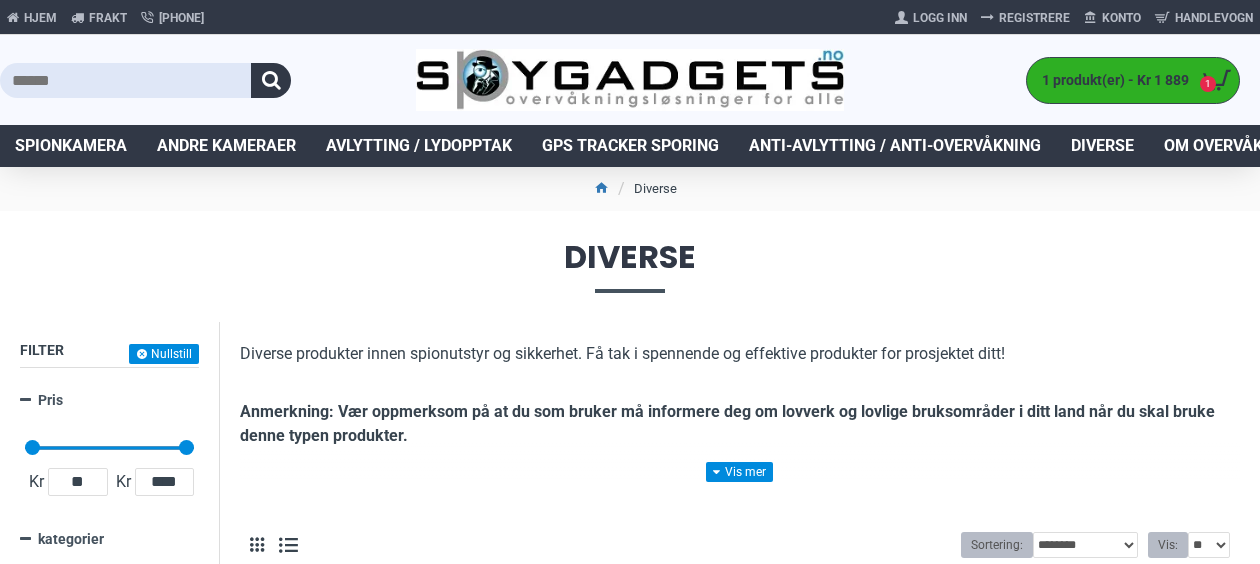 scroll, scrollTop: 0, scrollLeft: 0, axis: both 